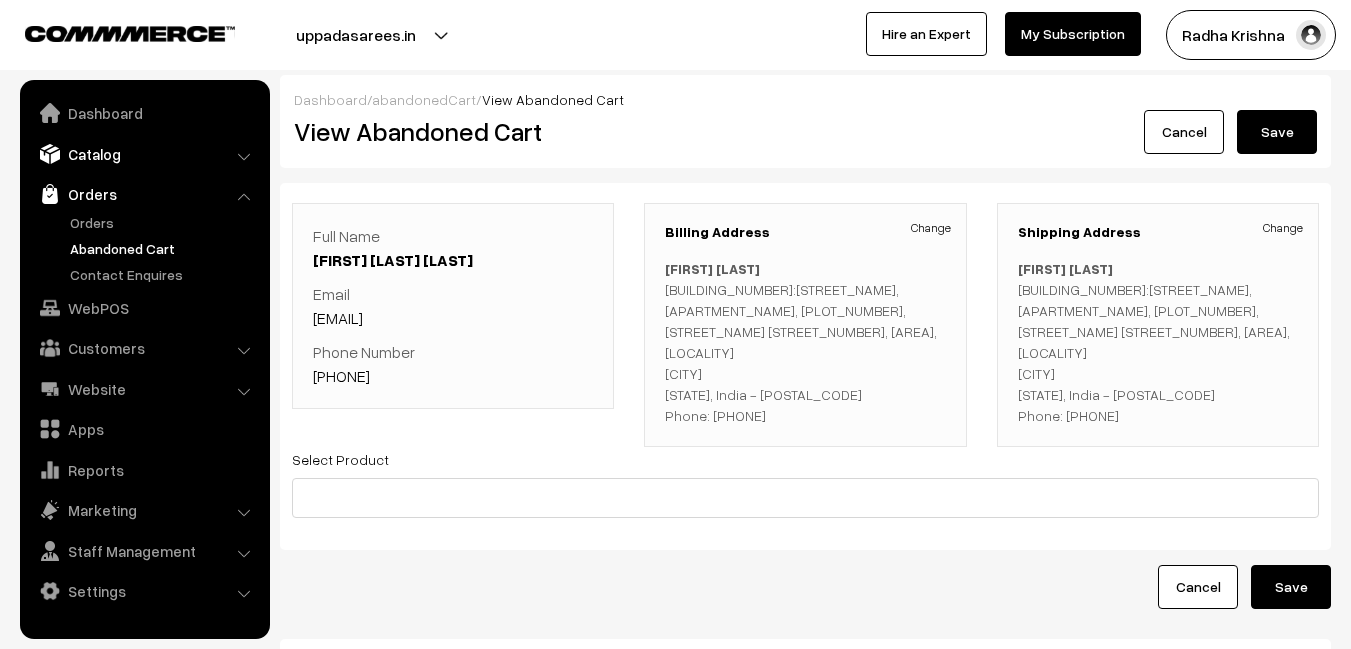 scroll, scrollTop: 100, scrollLeft: 0, axis: vertical 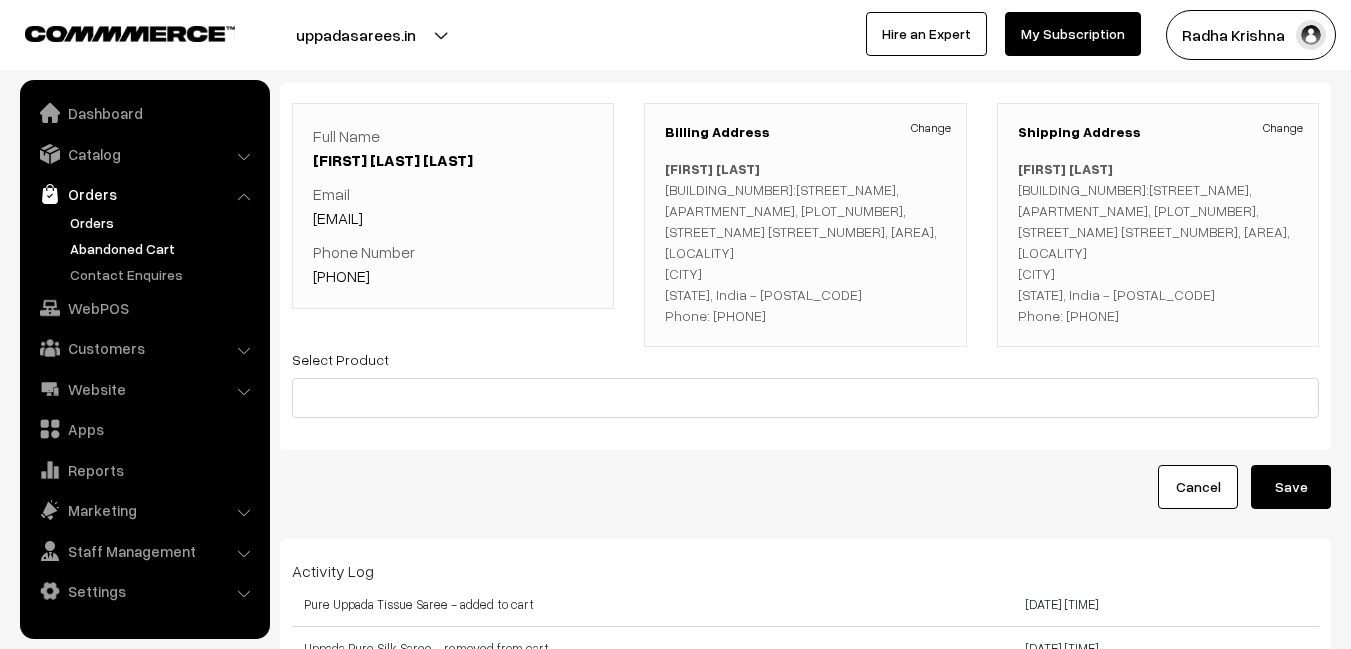 click on "Orders" at bounding box center (164, 222) 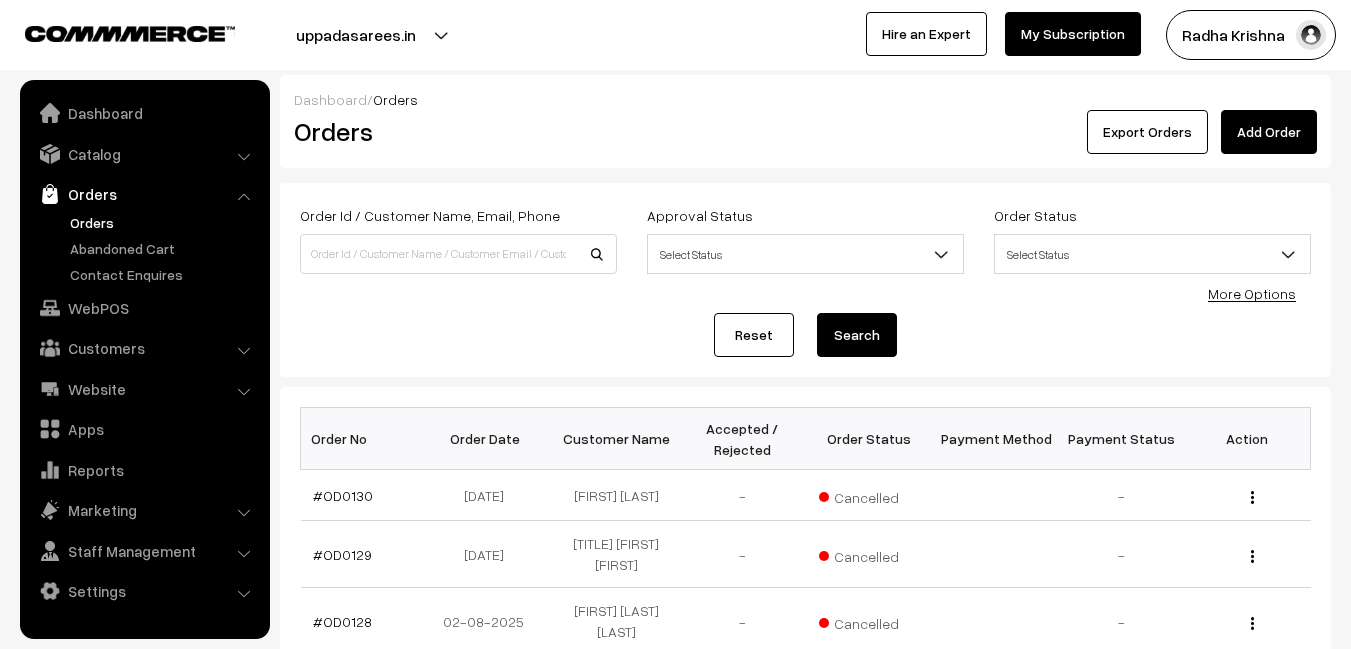 scroll, scrollTop: 0, scrollLeft: 0, axis: both 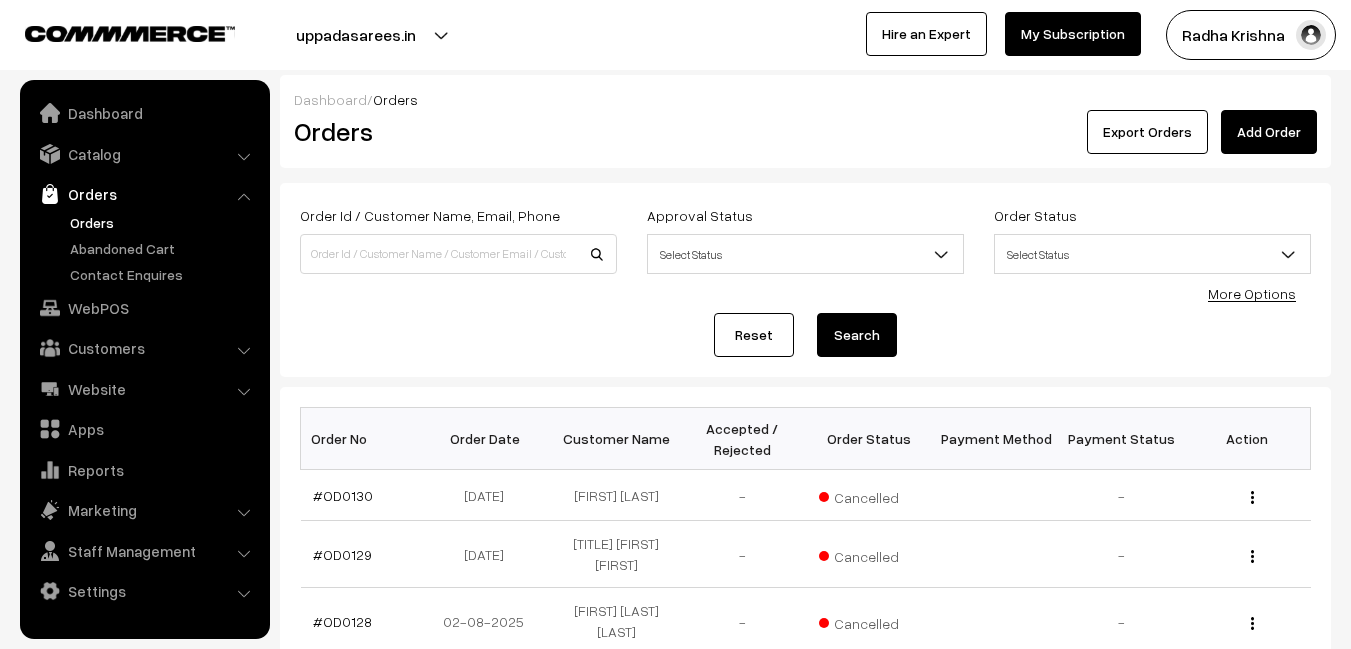 click on "Radha Krishna" at bounding box center (1251, 35) 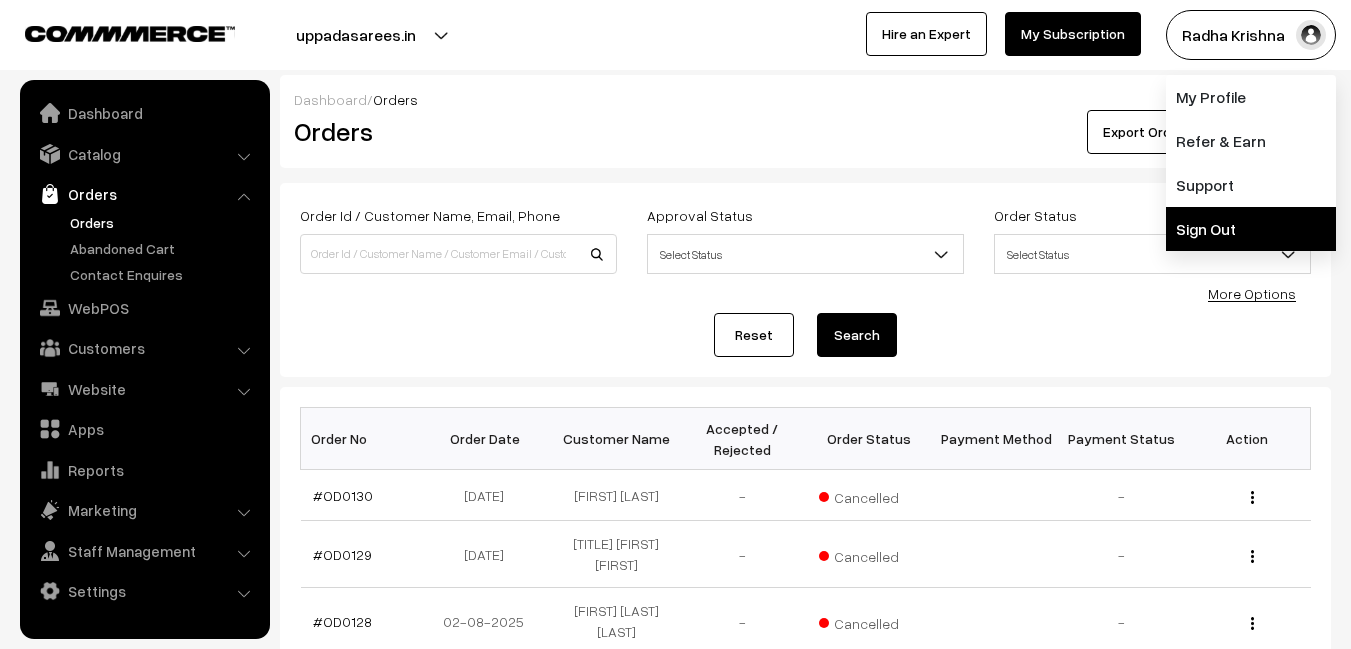 click on "Sign Out" at bounding box center (1251, 229) 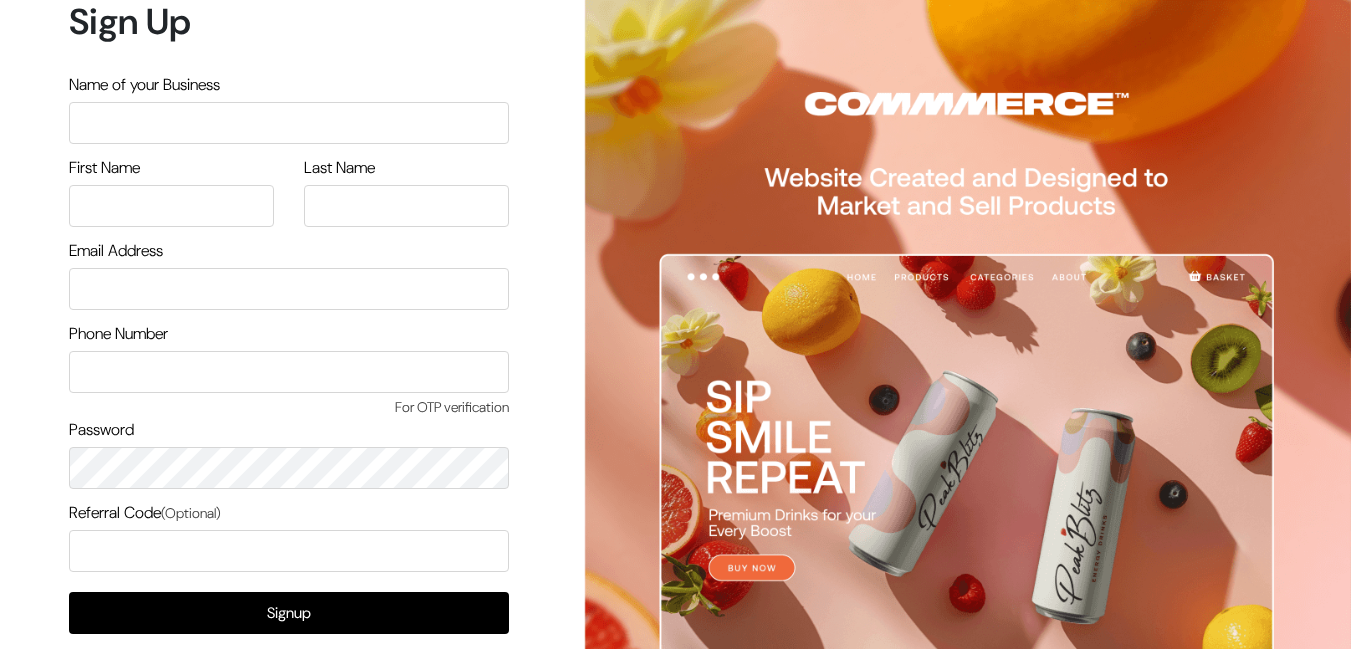 scroll, scrollTop: 0, scrollLeft: 0, axis: both 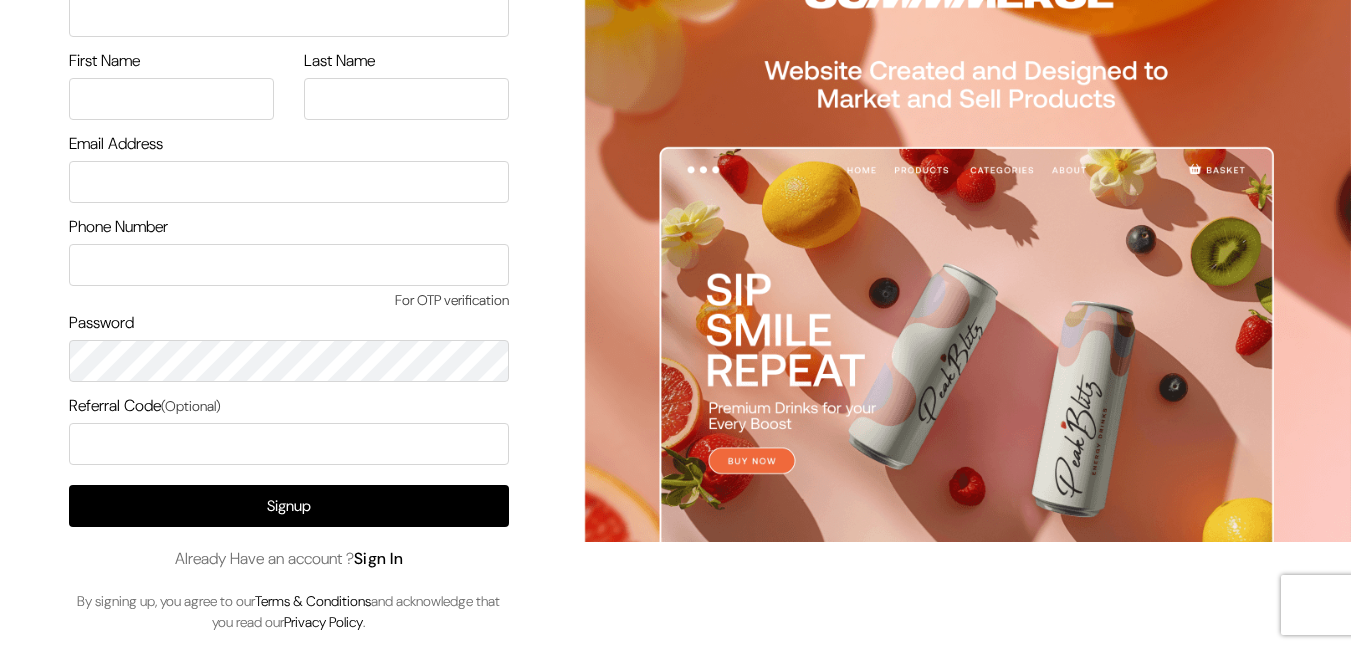 click on "Sign In" at bounding box center [379, 558] 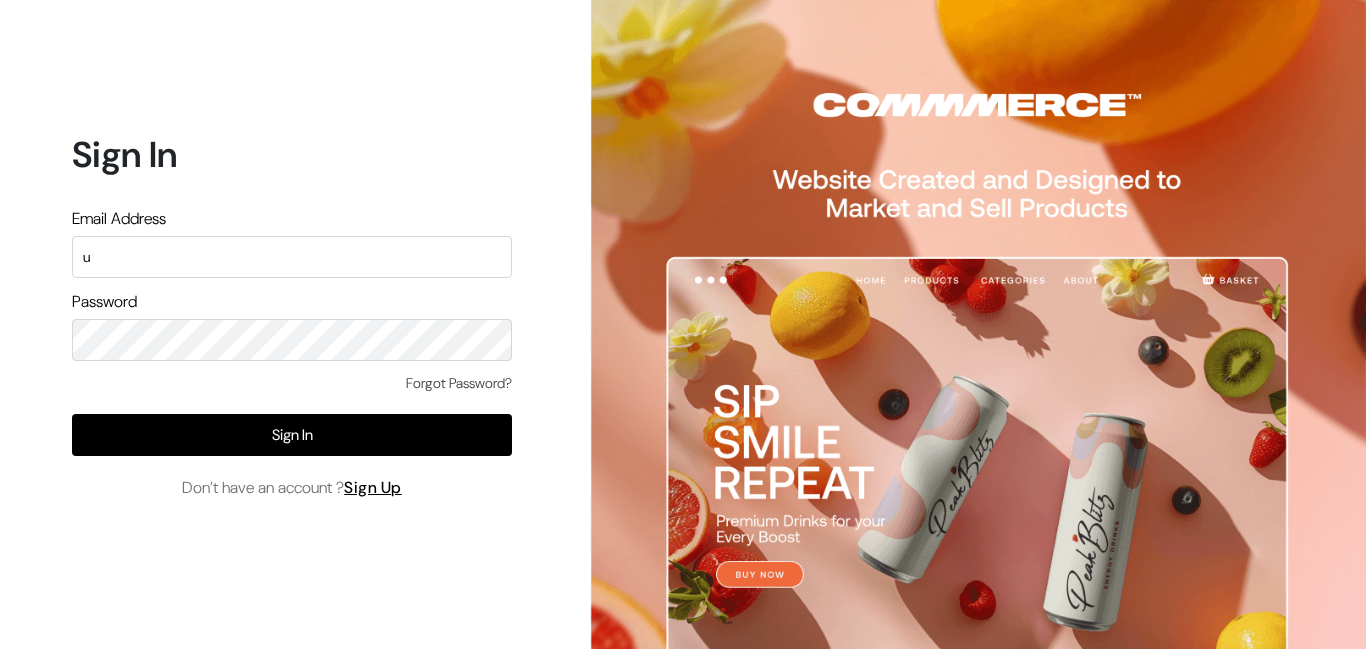 scroll, scrollTop: 0, scrollLeft: 0, axis: both 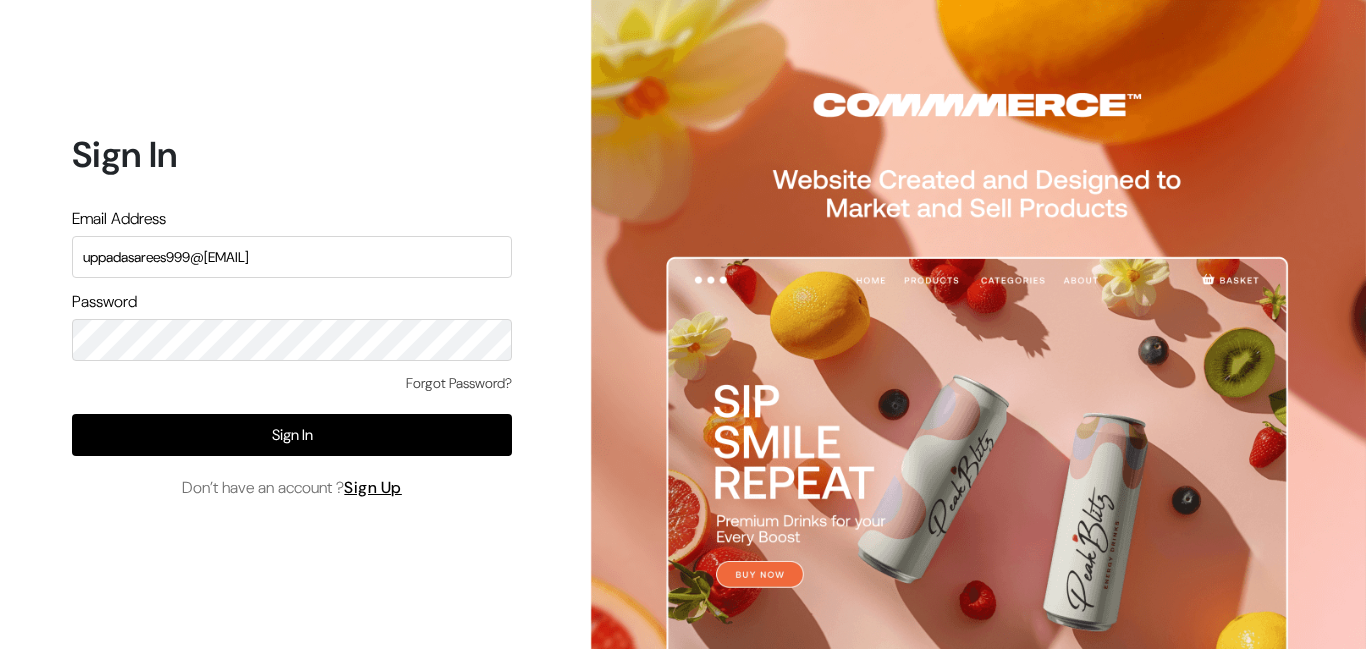 type on "uppadasarees999@gmail.com" 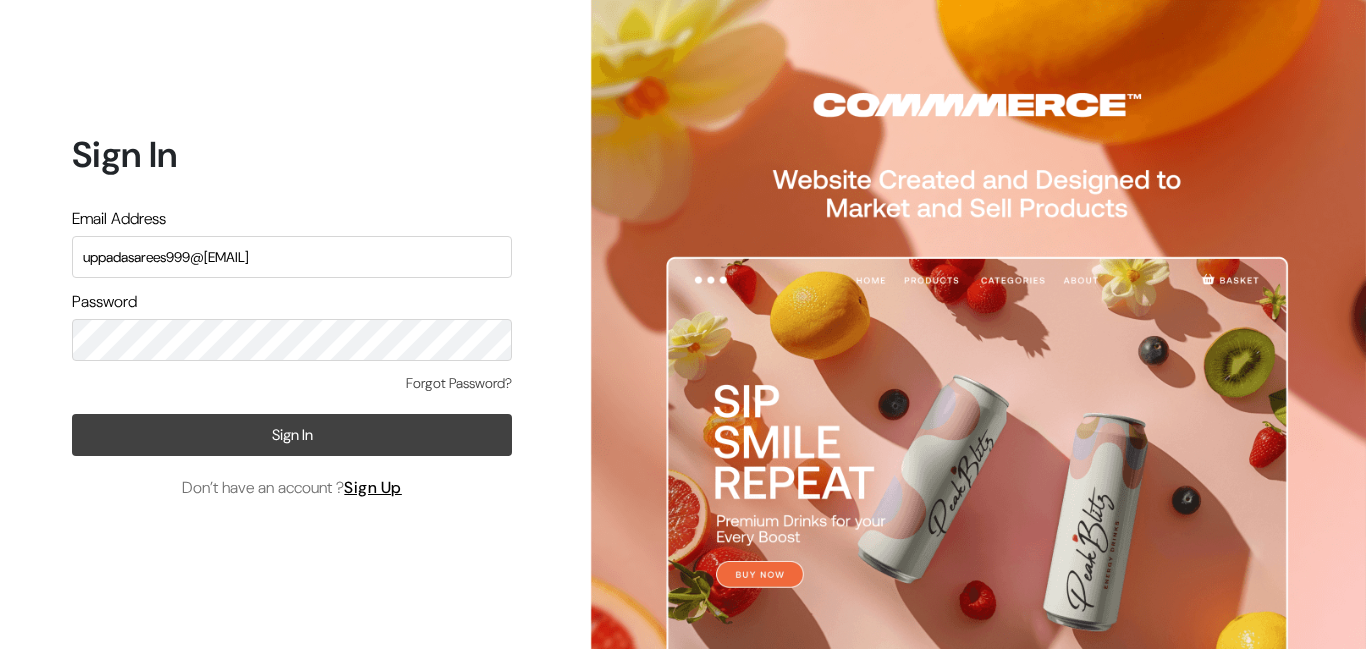 click on "Sign In" at bounding box center (292, 435) 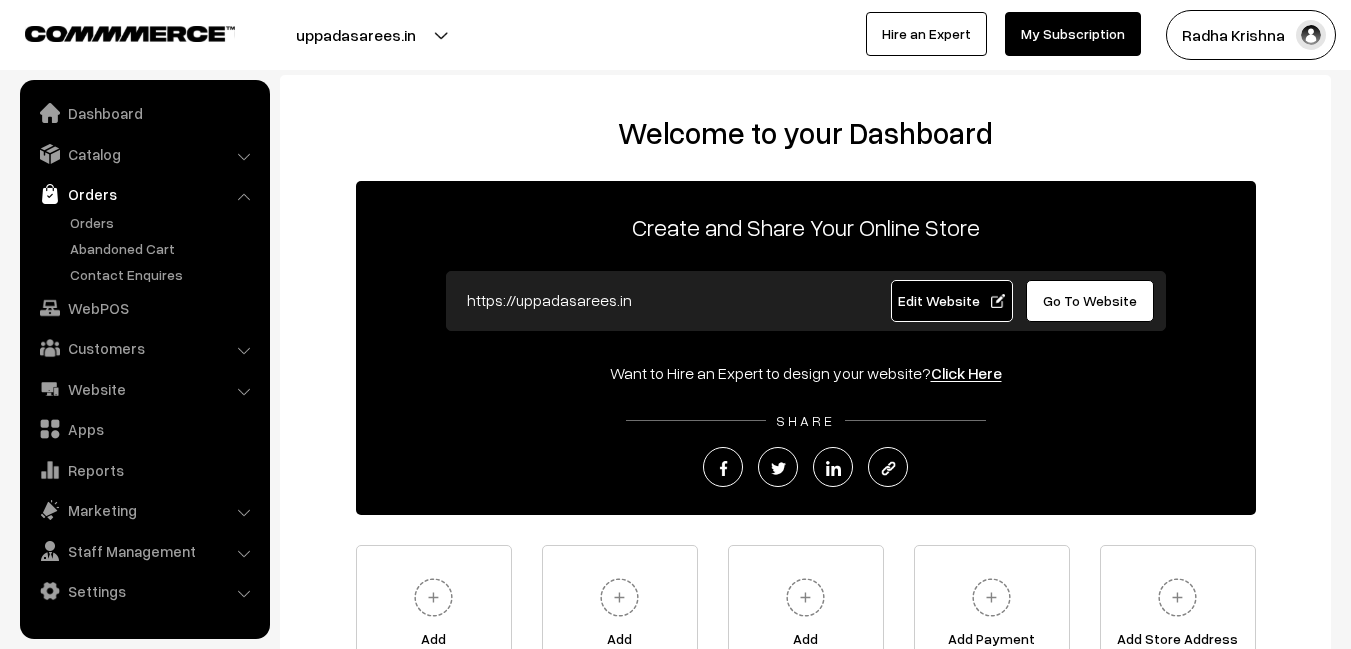 scroll, scrollTop: 0, scrollLeft: 0, axis: both 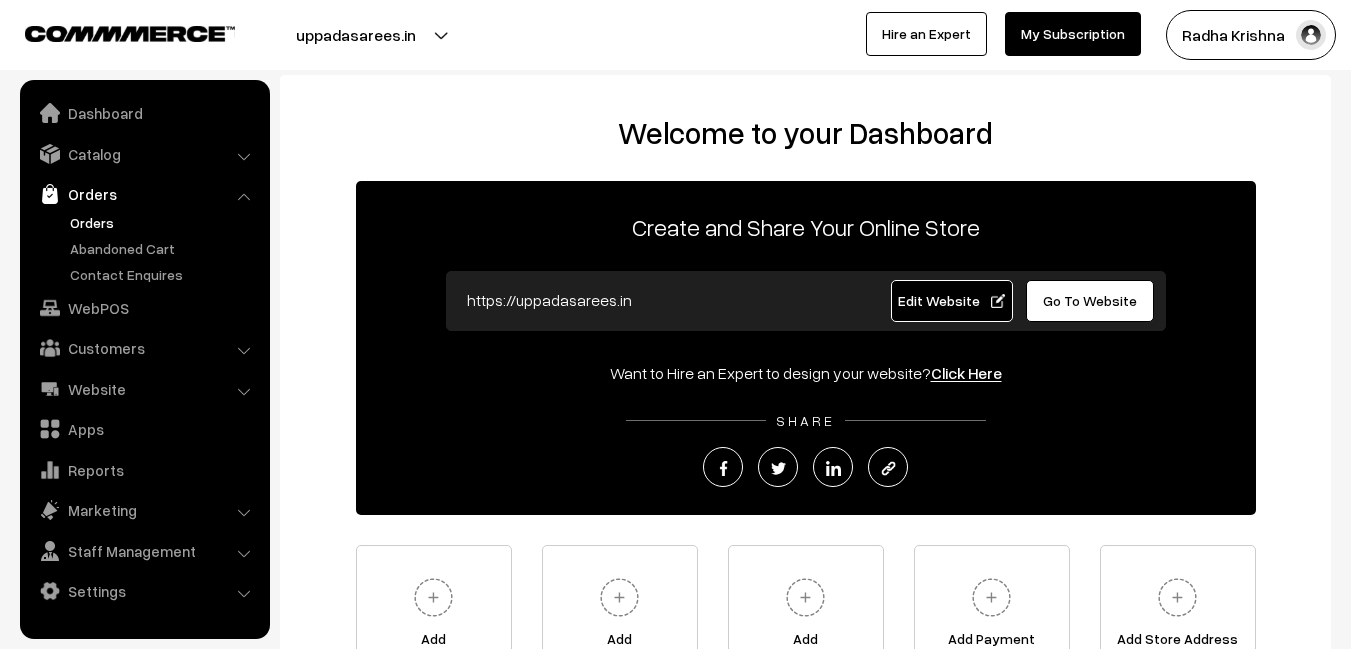 click on "Orders" at bounding box center (164, 222) 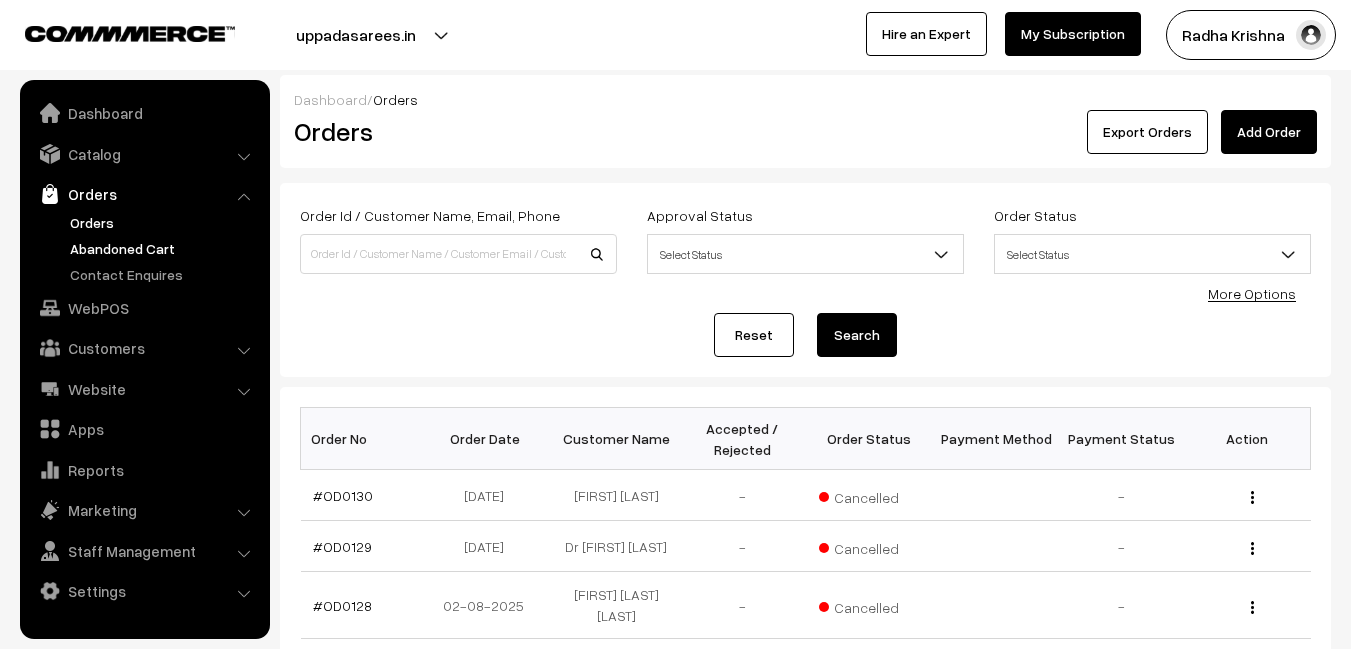 scroll, scrollTop: 0, scrollLeft: 0, axis: both 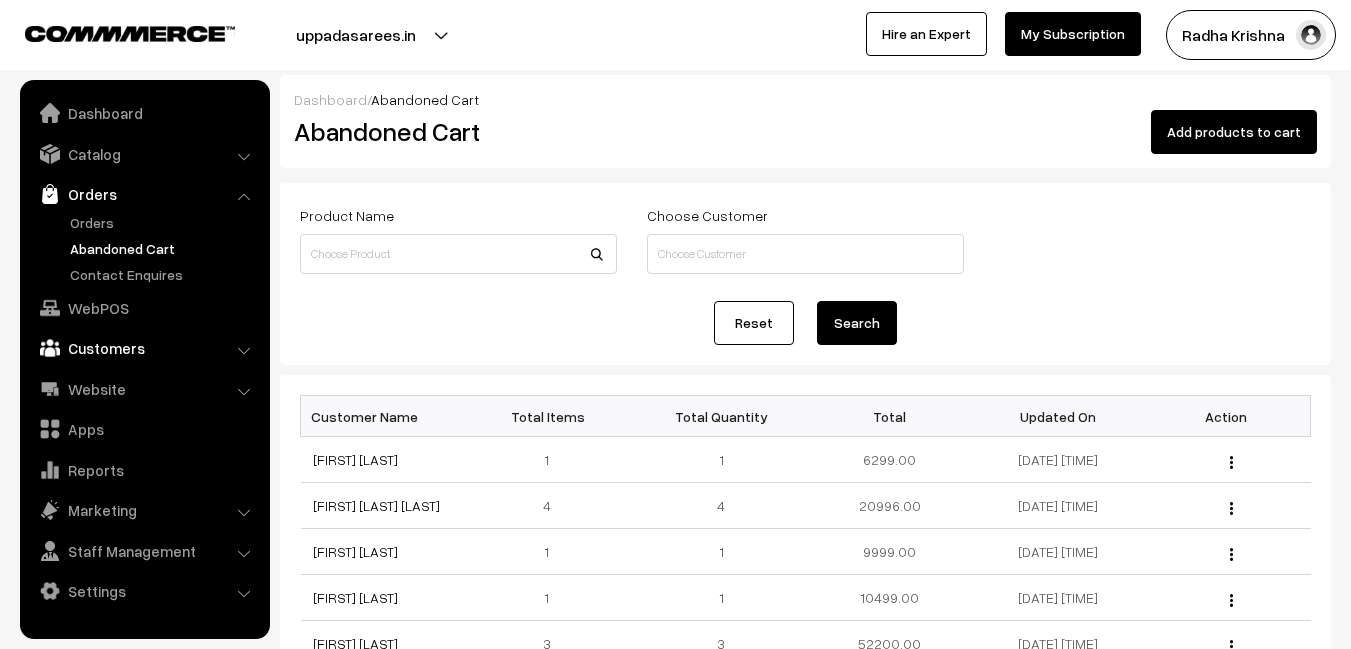 click on "Customers" at bounding box center [144, 348] 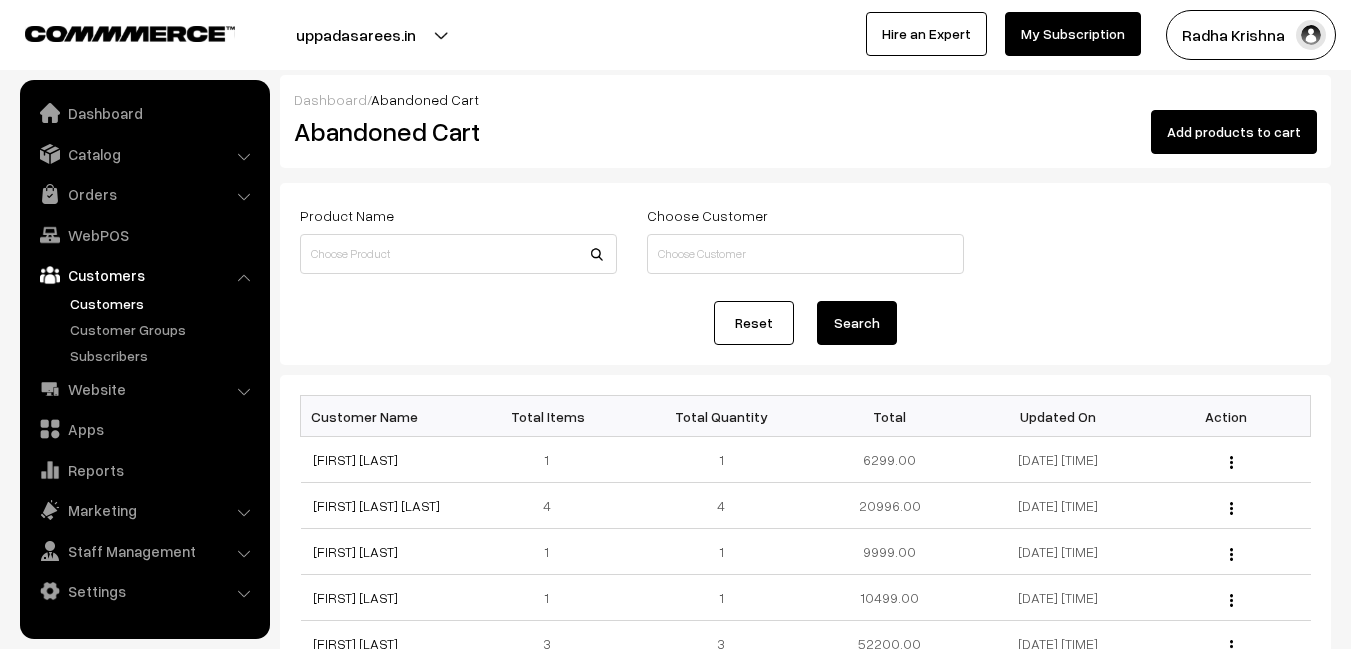 click on "Customers" at bounding box center [164, 303] 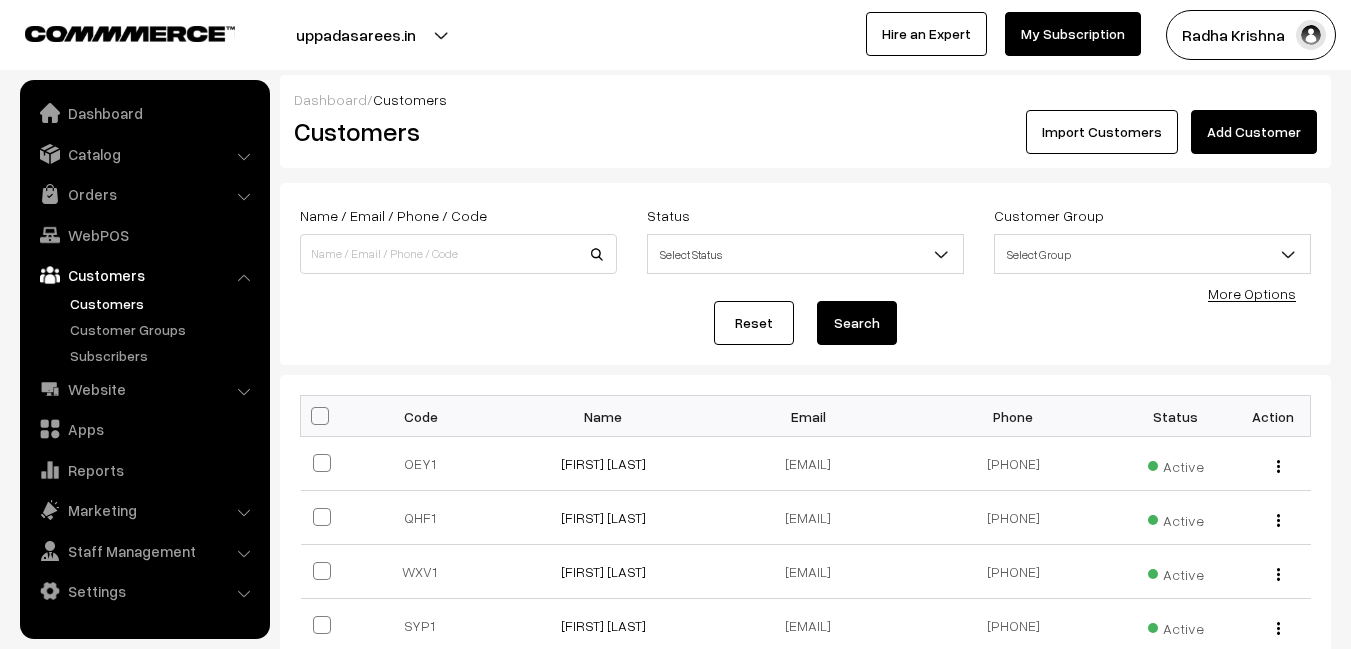 scroll, scrollTop: 0, scrollLeft: 0, axis: both 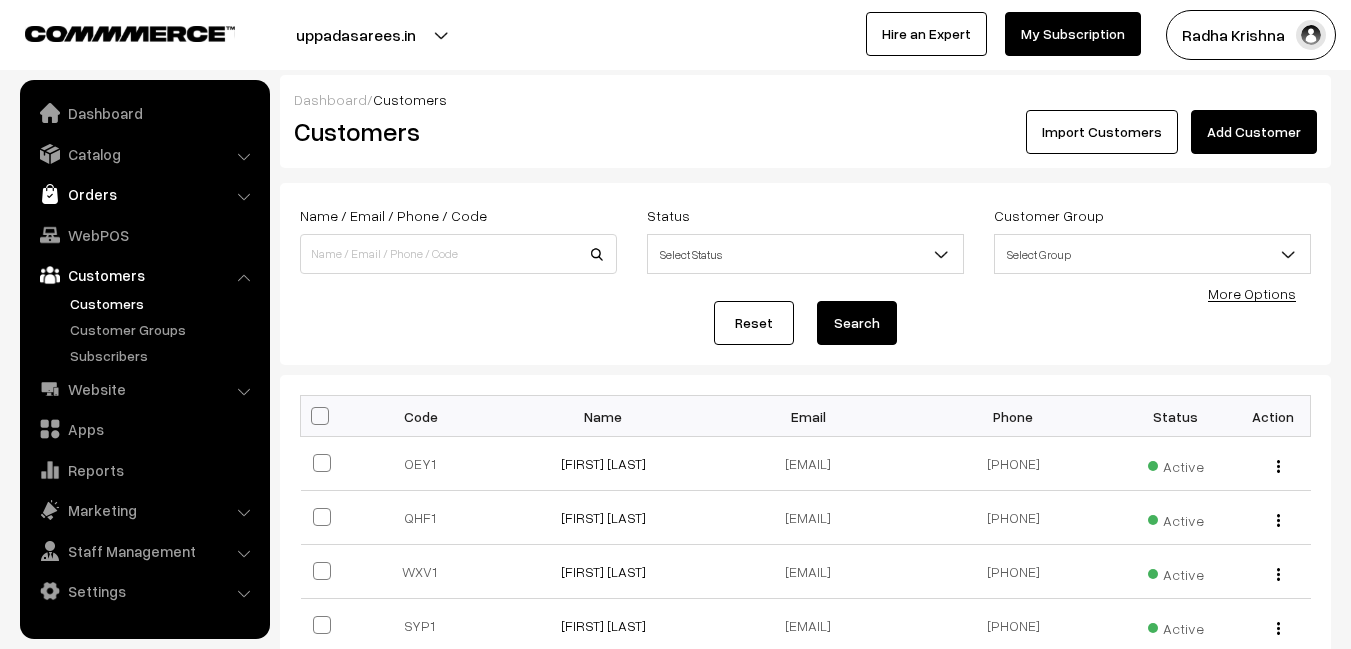 click on "Orders" at bounding box center (144, 194) 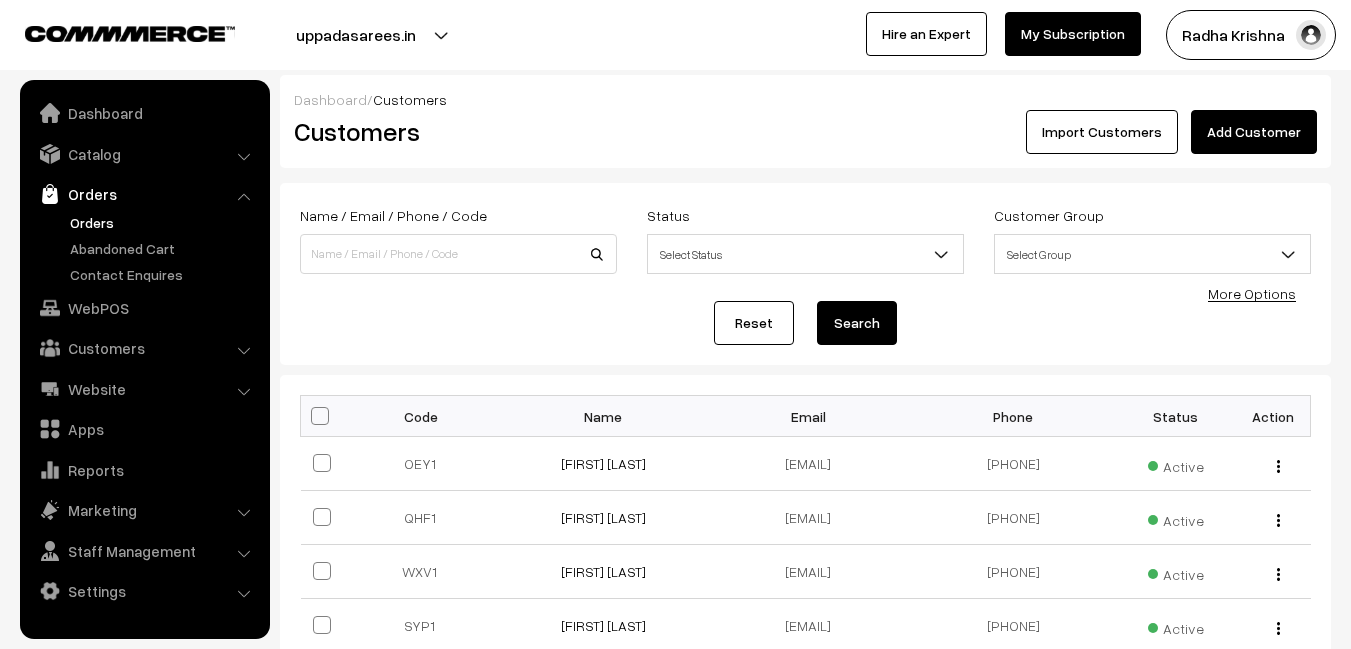 click on "Orders" at bounding box center [164, 222] 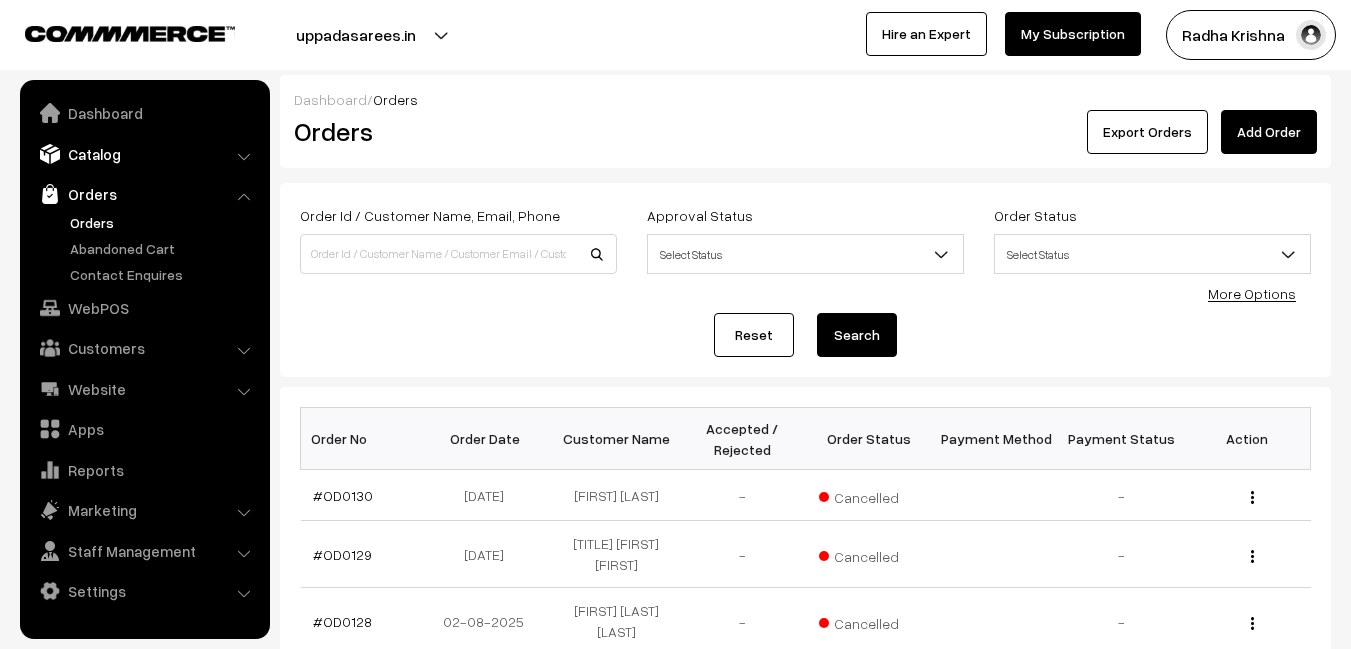scroll, scrollTop: 0, scrollLeft: 0, axis: both 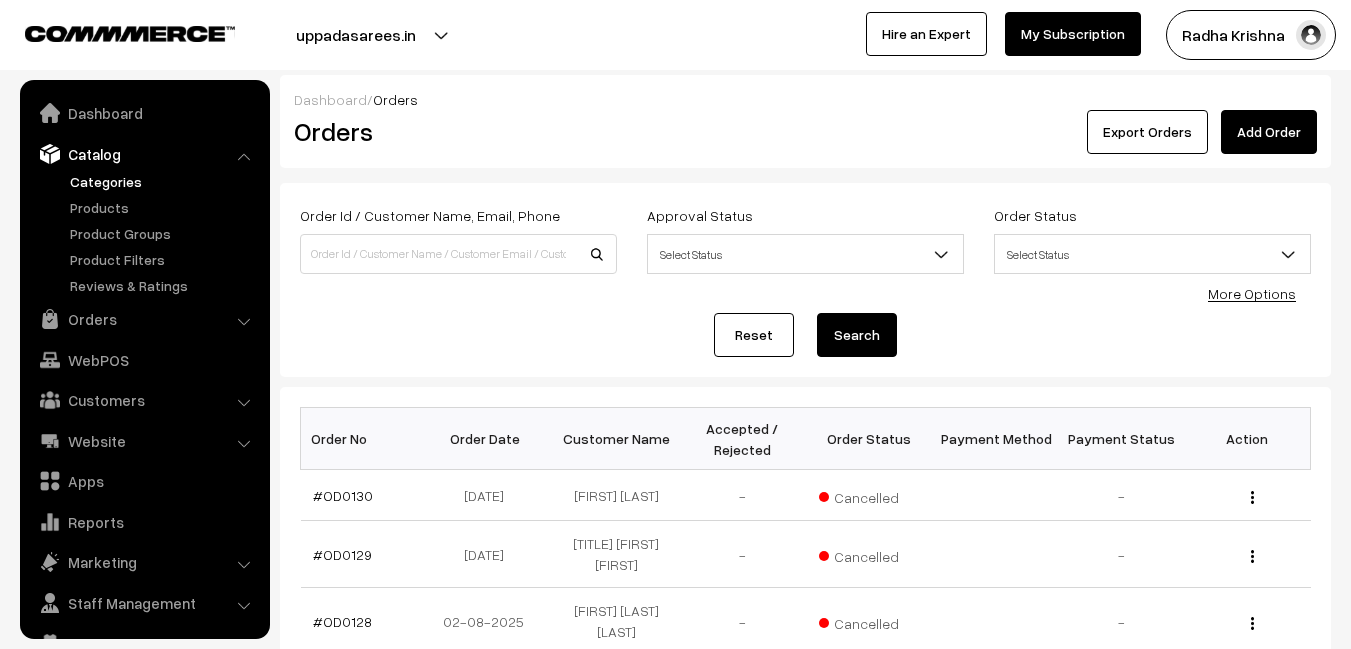 click on "Categories" at bounding box center (164, 181) 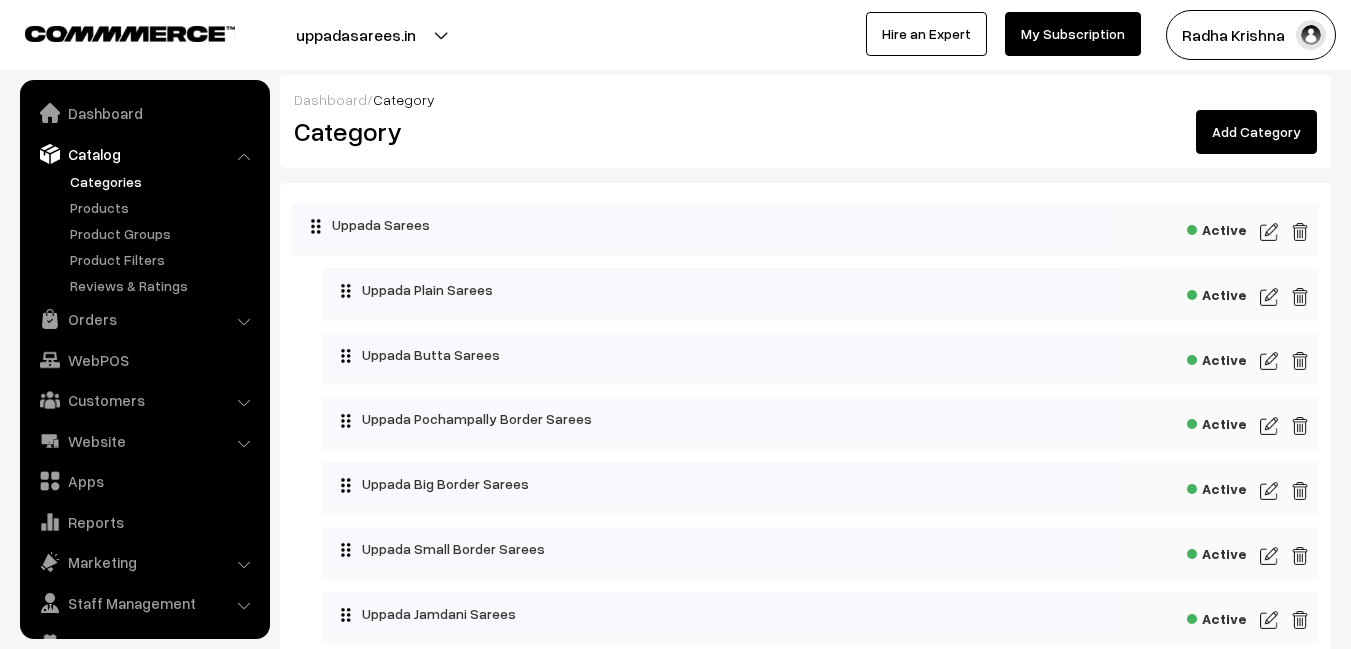 scroll, scrollTop: 0, scrollLeft: 0, axis: both 